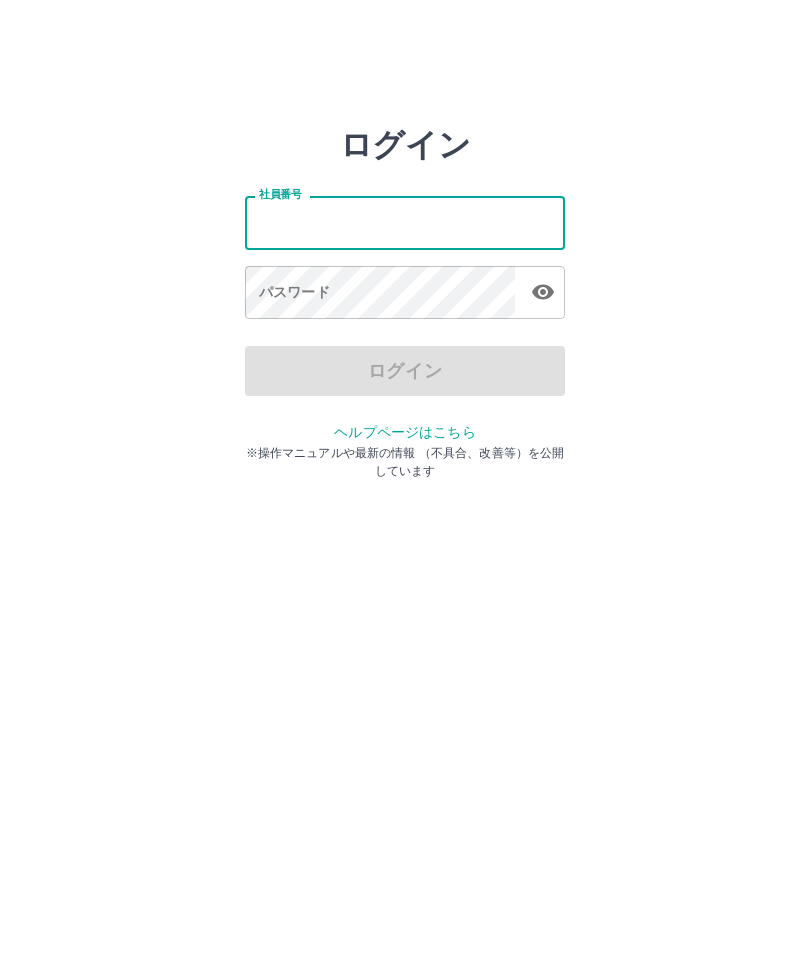 scroll, scrollTop: 0, scrollLeft: 0, axis: both 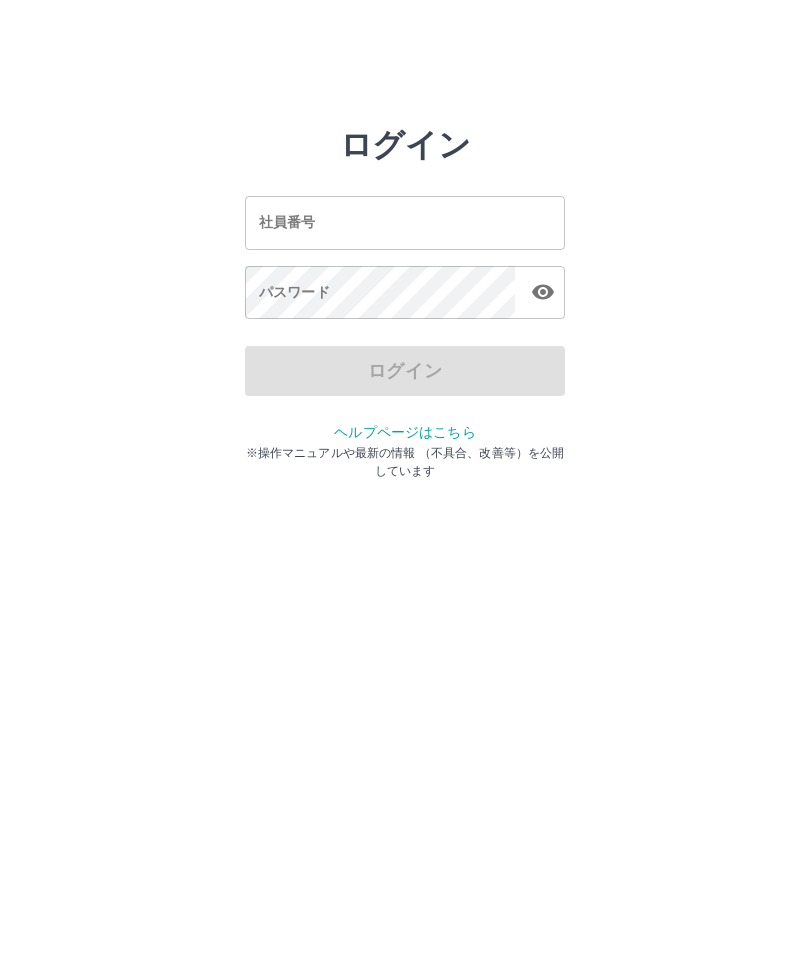 click on "ログイン 社員番号 社員番号 パスワード パスワード ログイン ヘルプページはこちら ※操作マニュアルや最新の情報 （不具合、改善等）を公開しています" at bounding box center [405, 223] 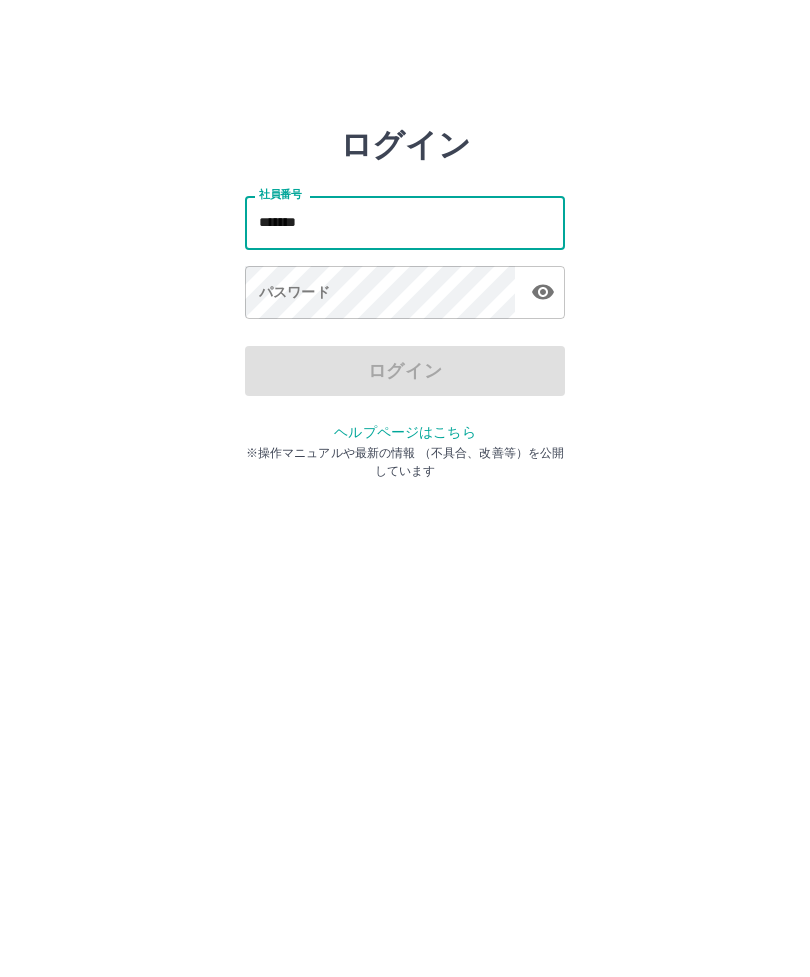 type on "*******" 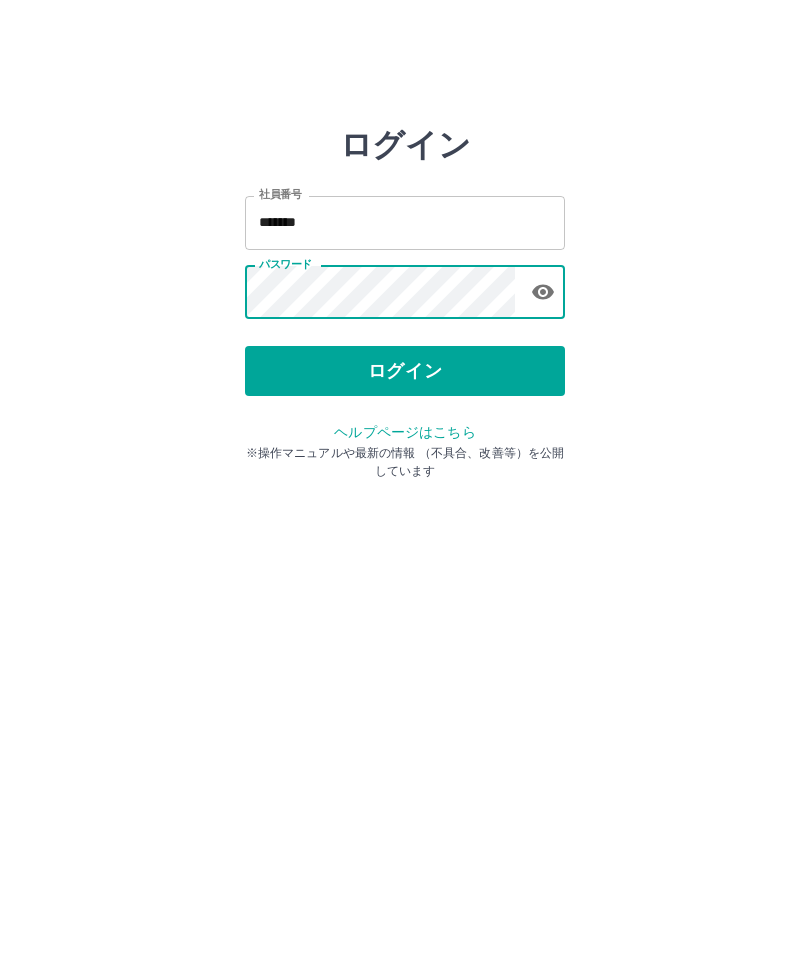 click on "ログイン" at bounding box center [405, 371] 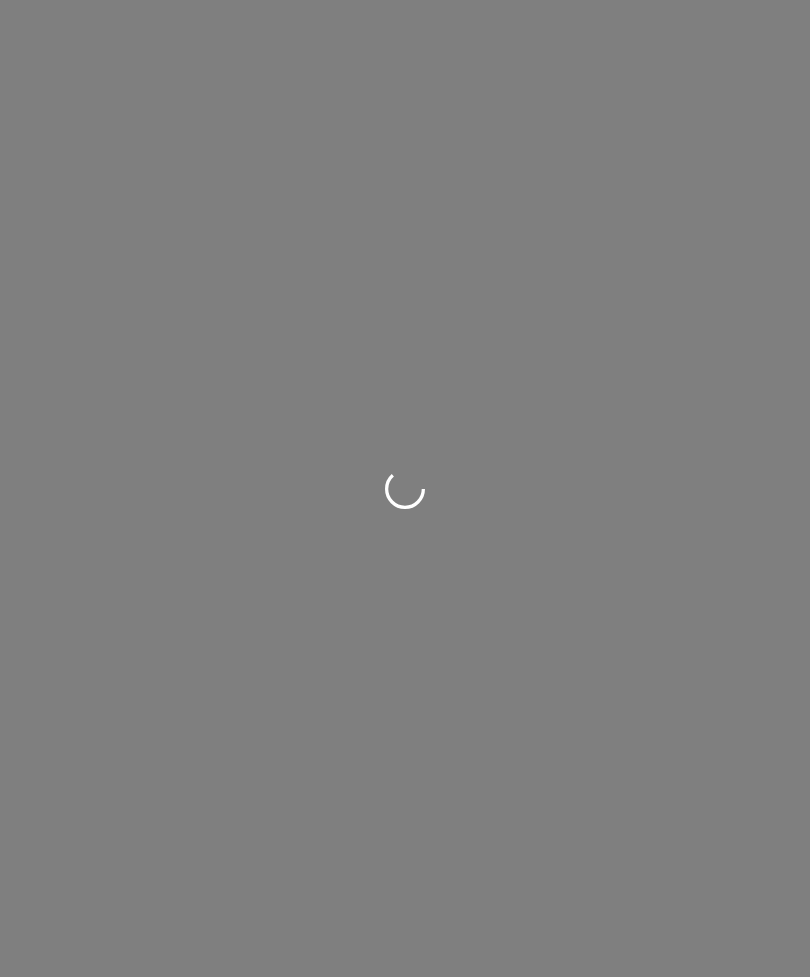scroll, scrollTop: 0, scrollLeft: 0, axis: both 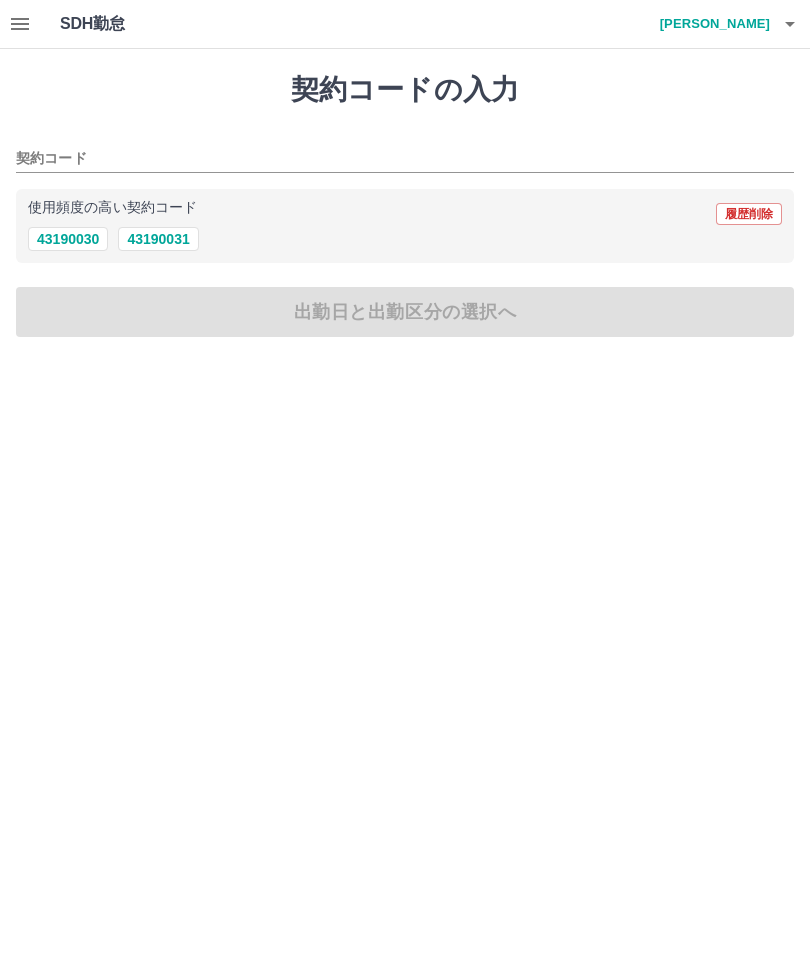 click on "43190031" at bounding box center (158, 239) 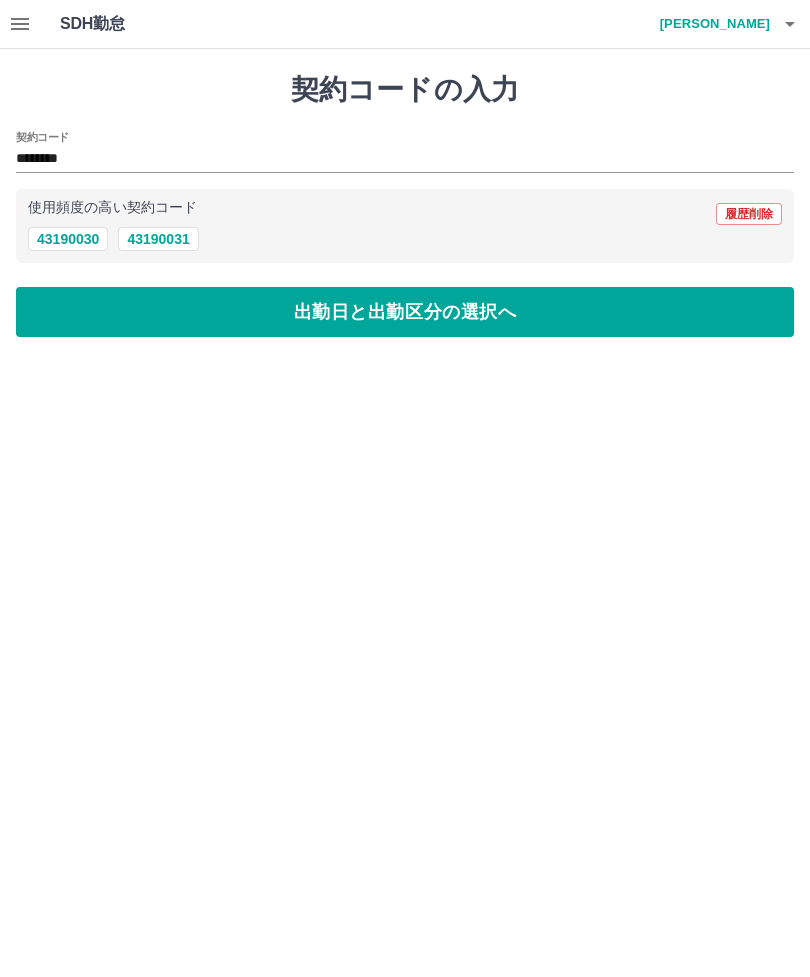 click on "出勤日と出勤区分の選択へ" at bounding box center [405, 312] 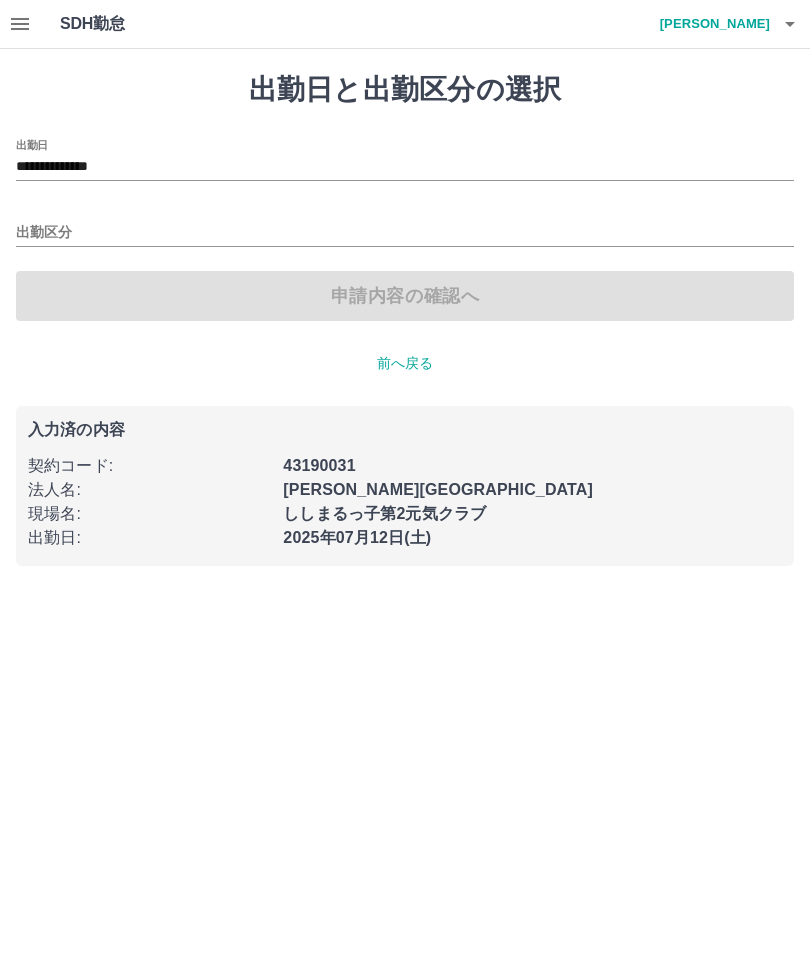 click on "出勤区分" at bounding box center [405, 233] 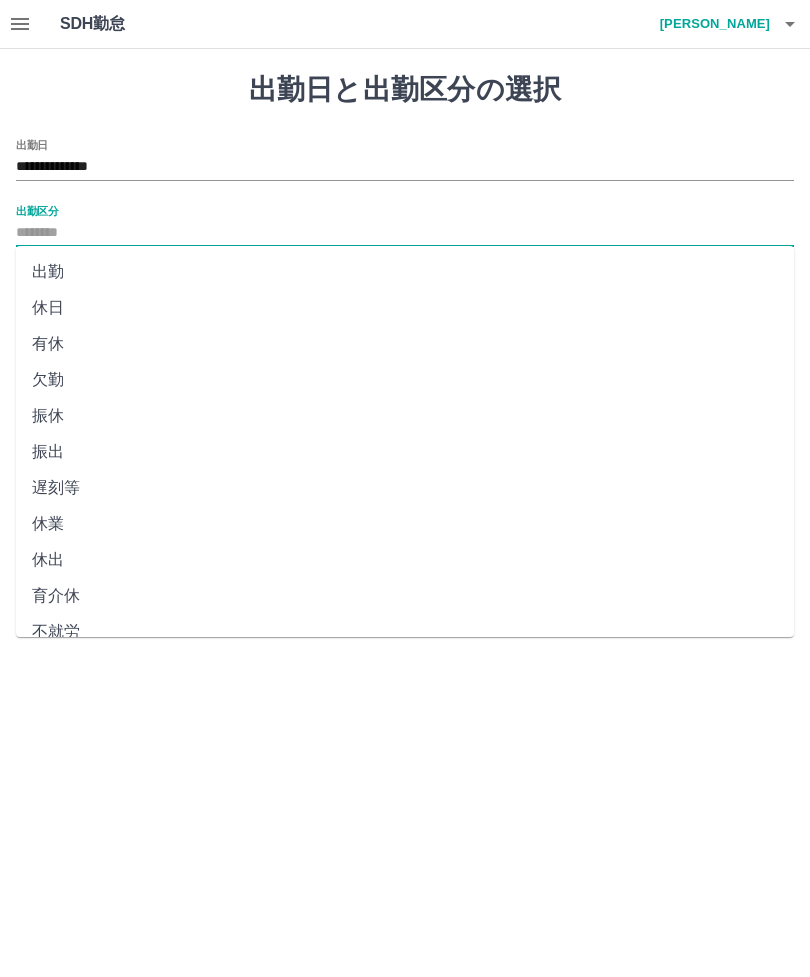 click on "出勤" at bounding box center [405, 272] 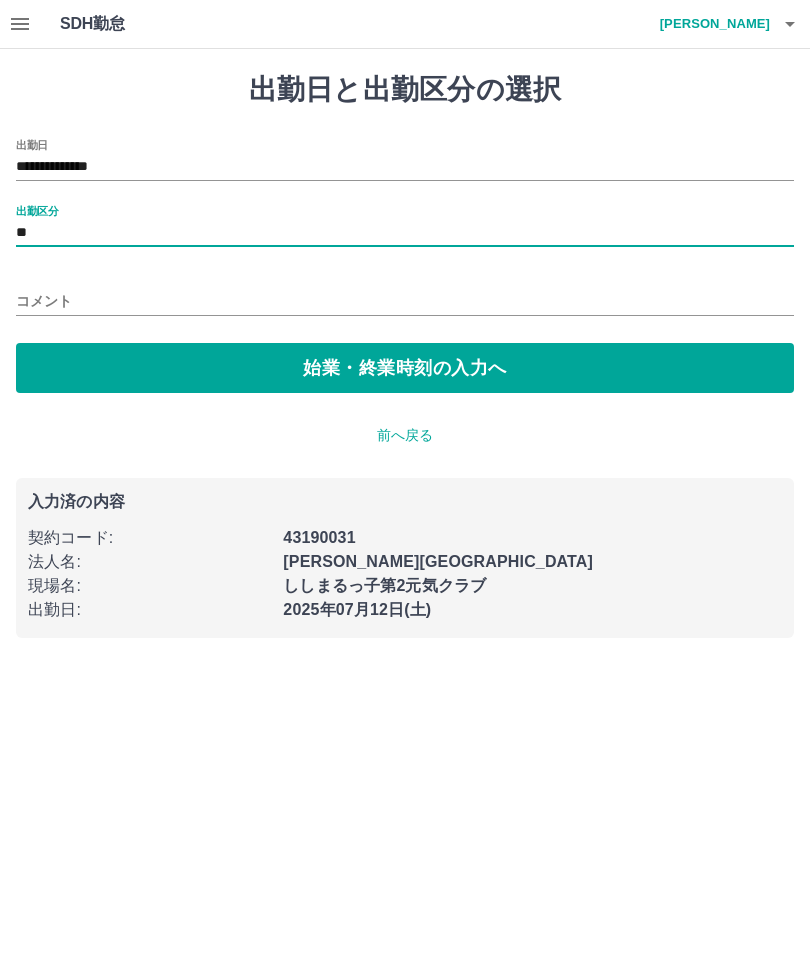 click on "始業・終業時刻の入力へ" at bounding box center [405, 368] 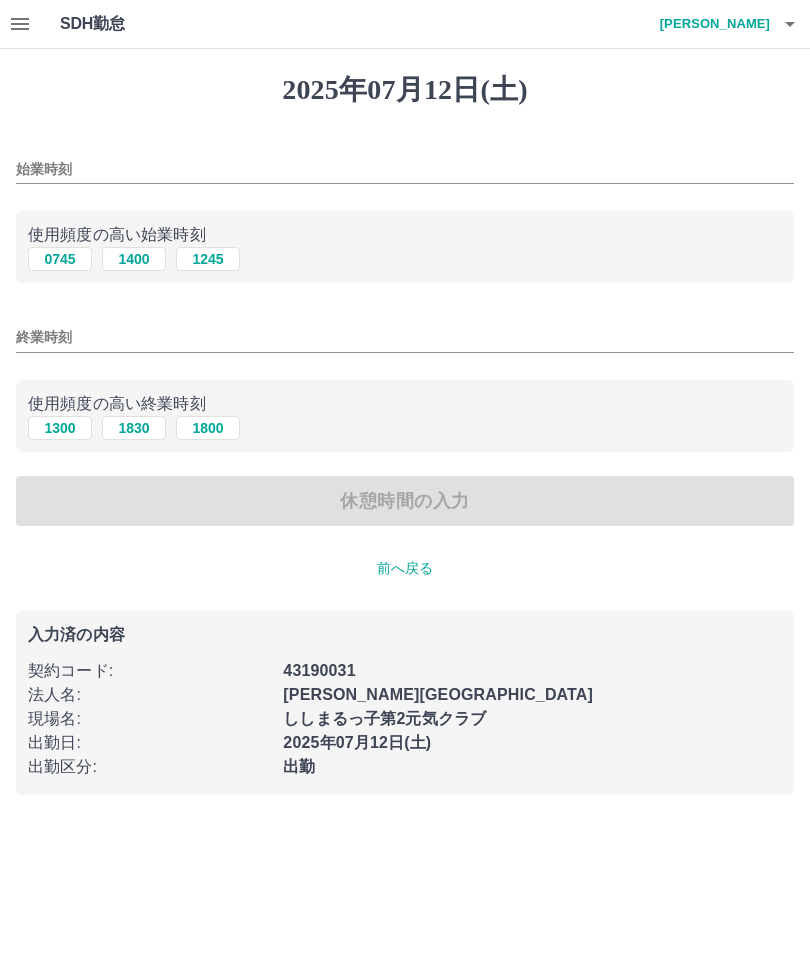 click on "始業時刻" at bounding box center (405, 169) 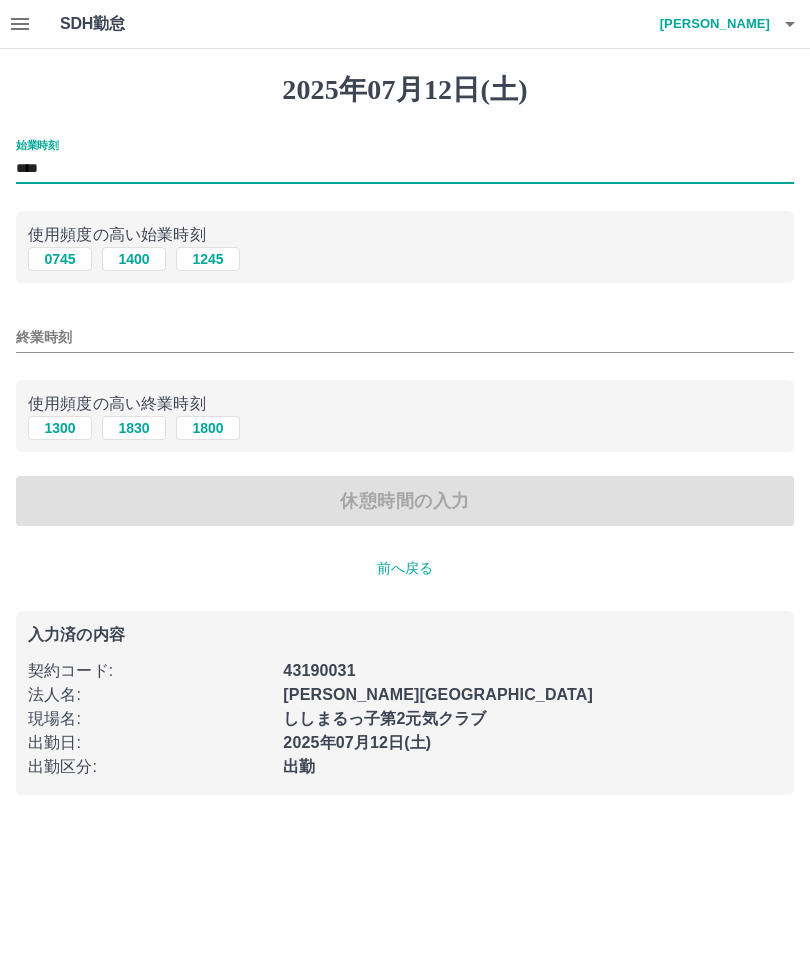 type on "****" 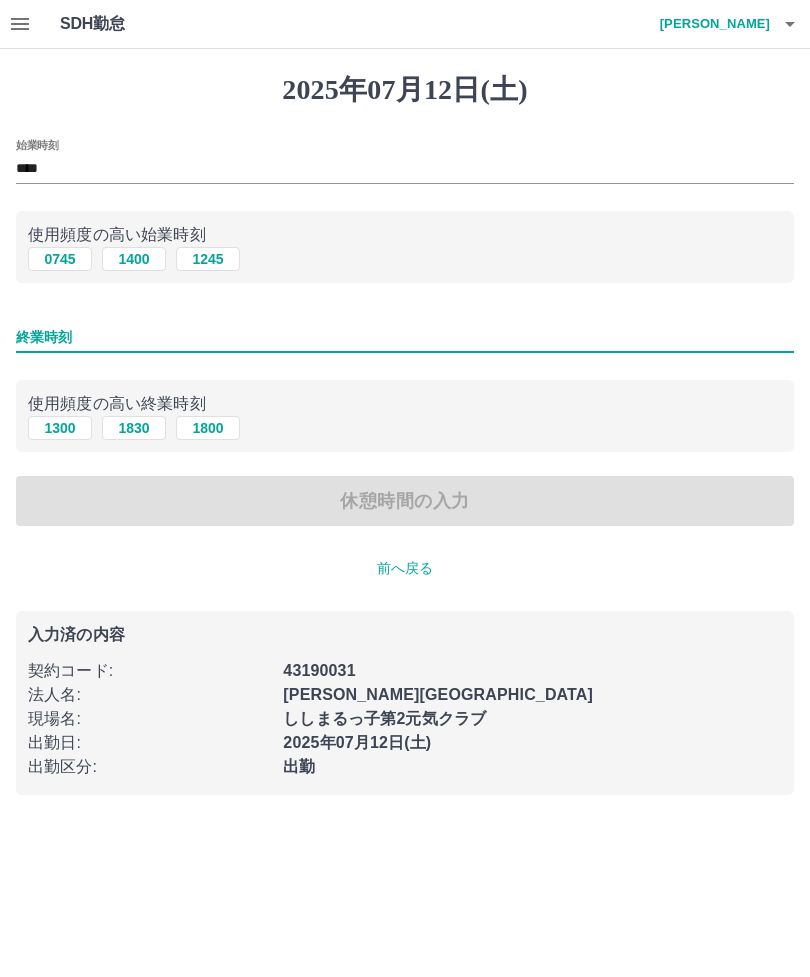 click on "1830" at bounding box center (134, 428) 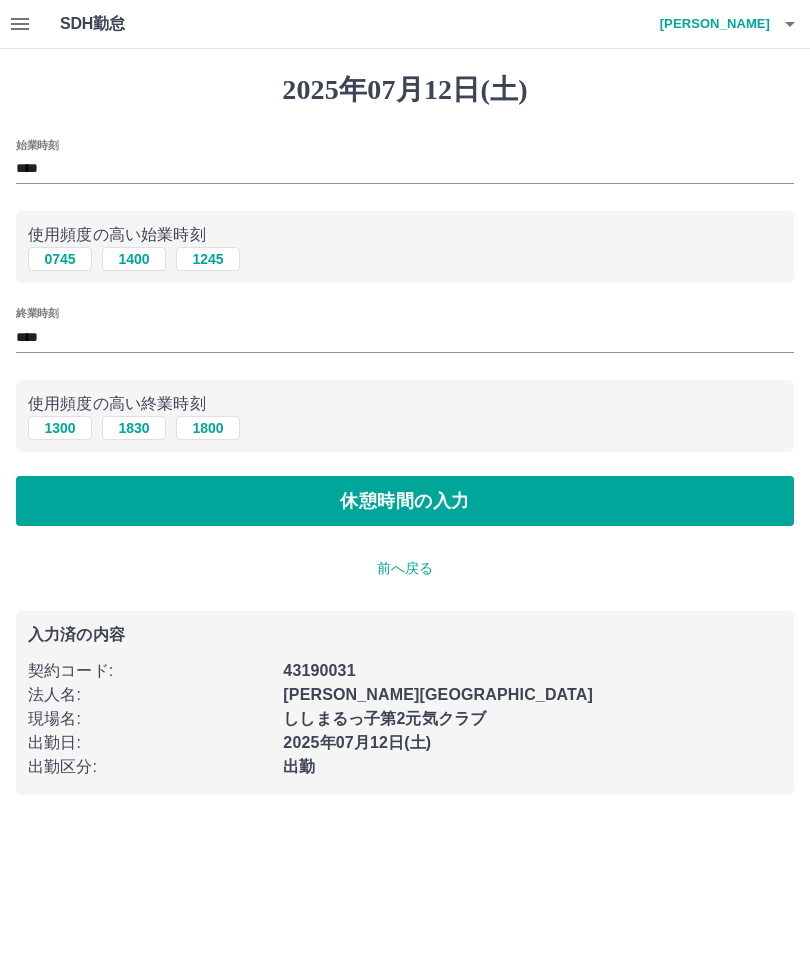 click on "休憩時間の入力" at bounding box center (405, 501) 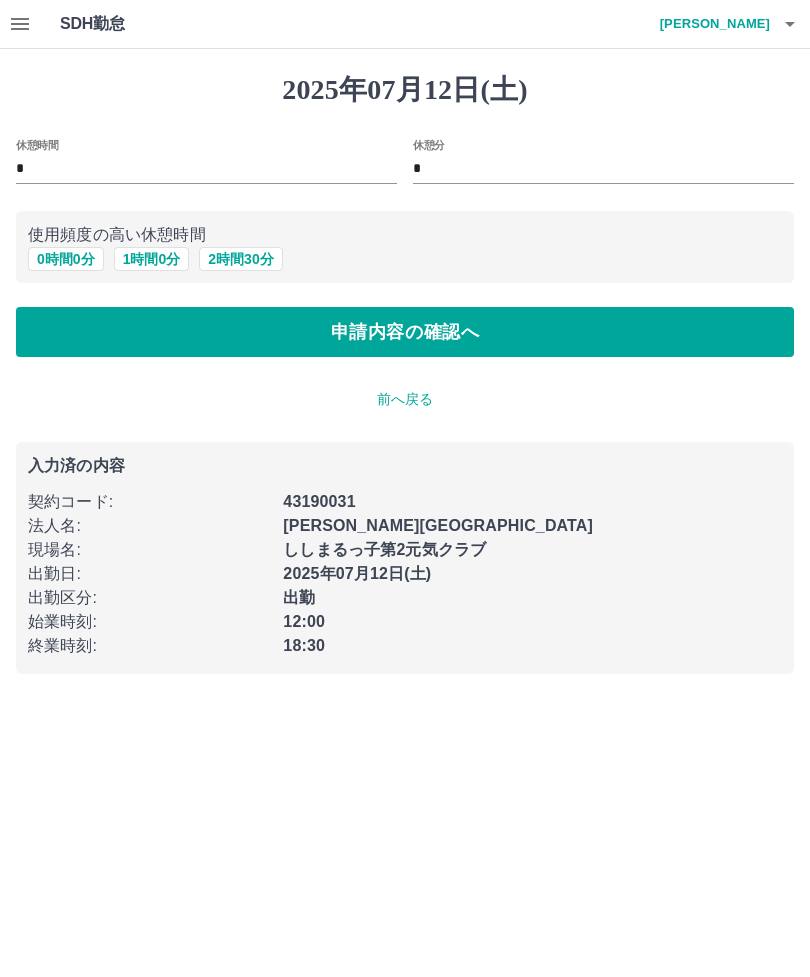 click on "申請内容の確認へ" at bounding box center (405, 332) 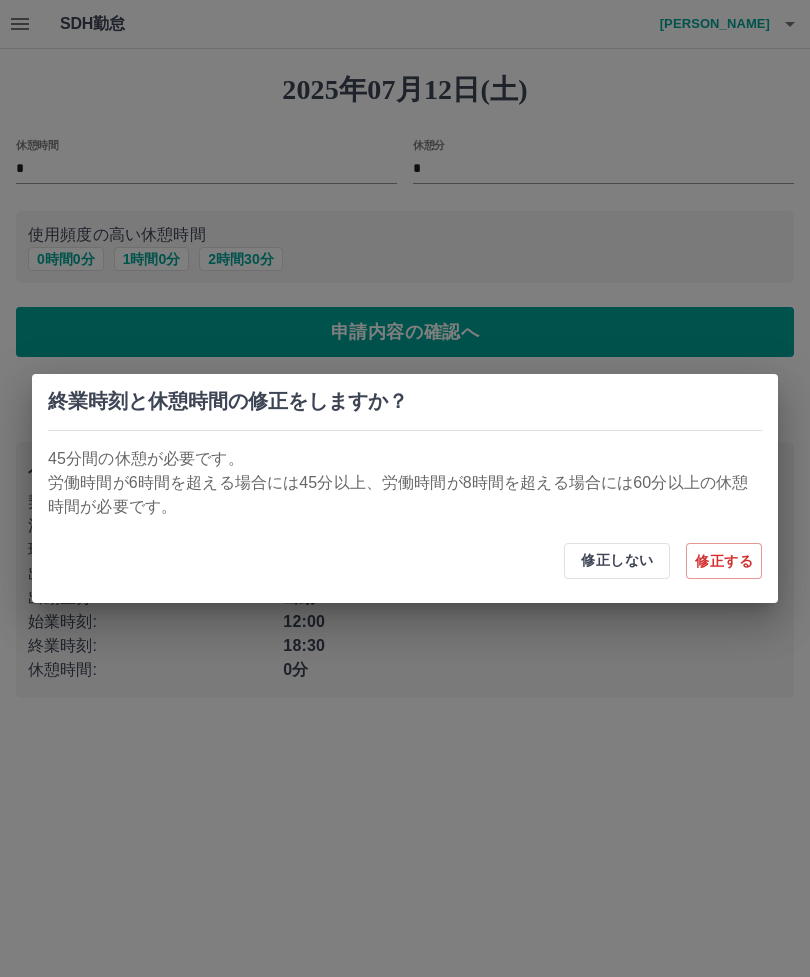 click on "修正する" at bounding box center [724, 561] 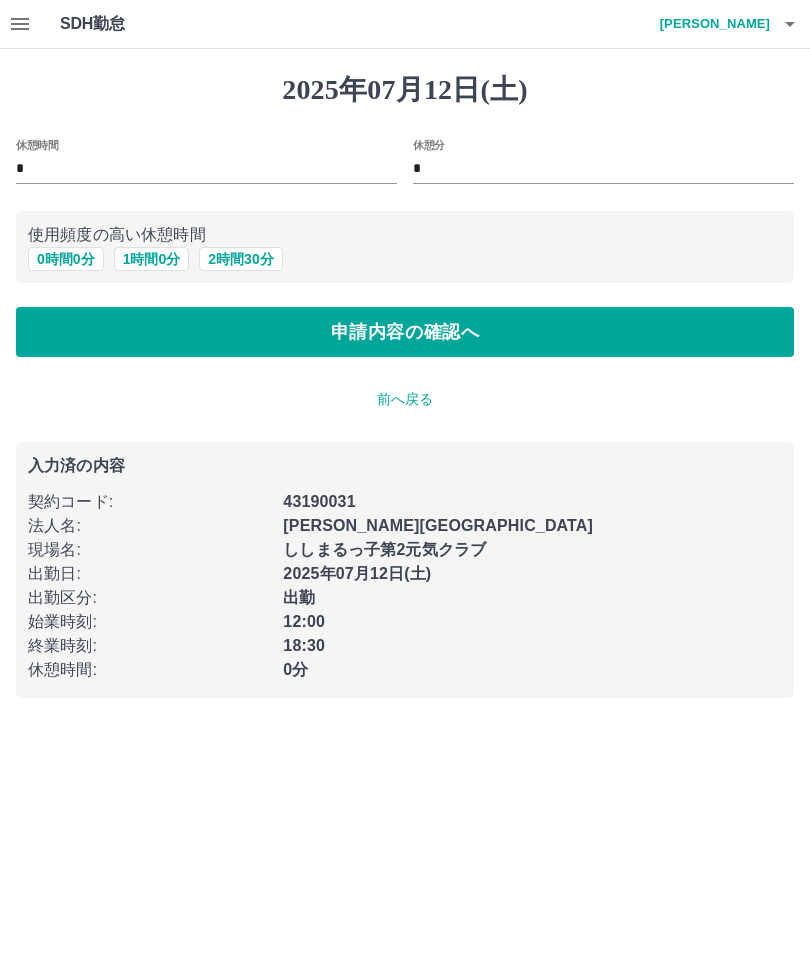 click on "前へ戻る" at bounding box center [405, 399] 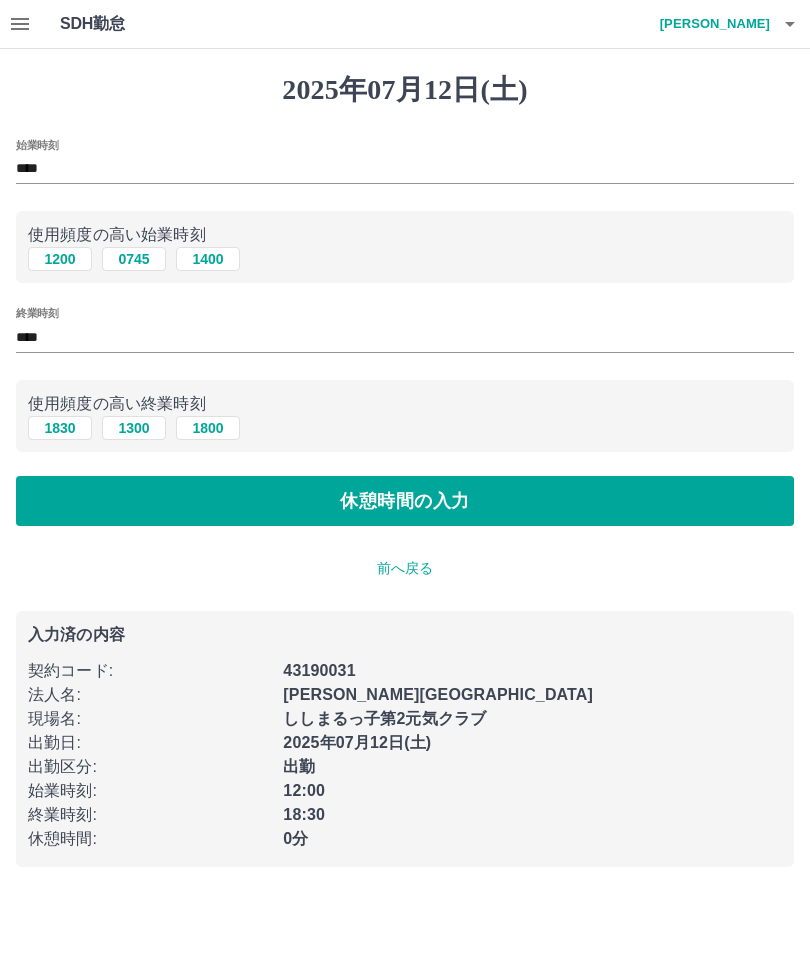 click on "****" at bounding box center (405, 337) 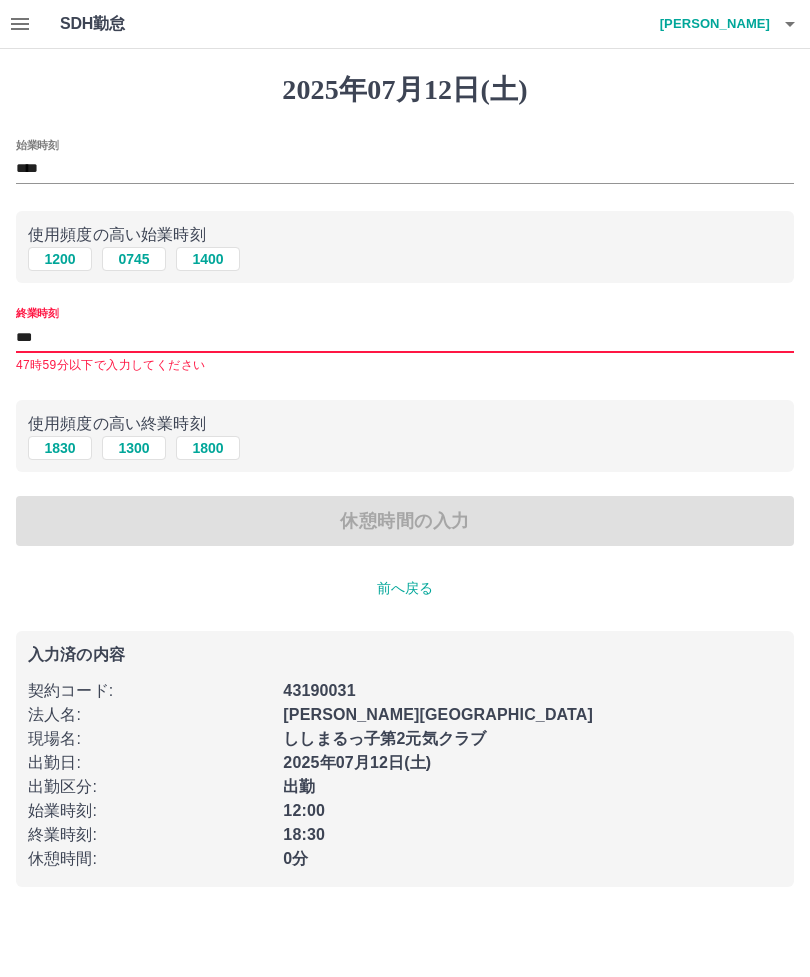 type on "****" 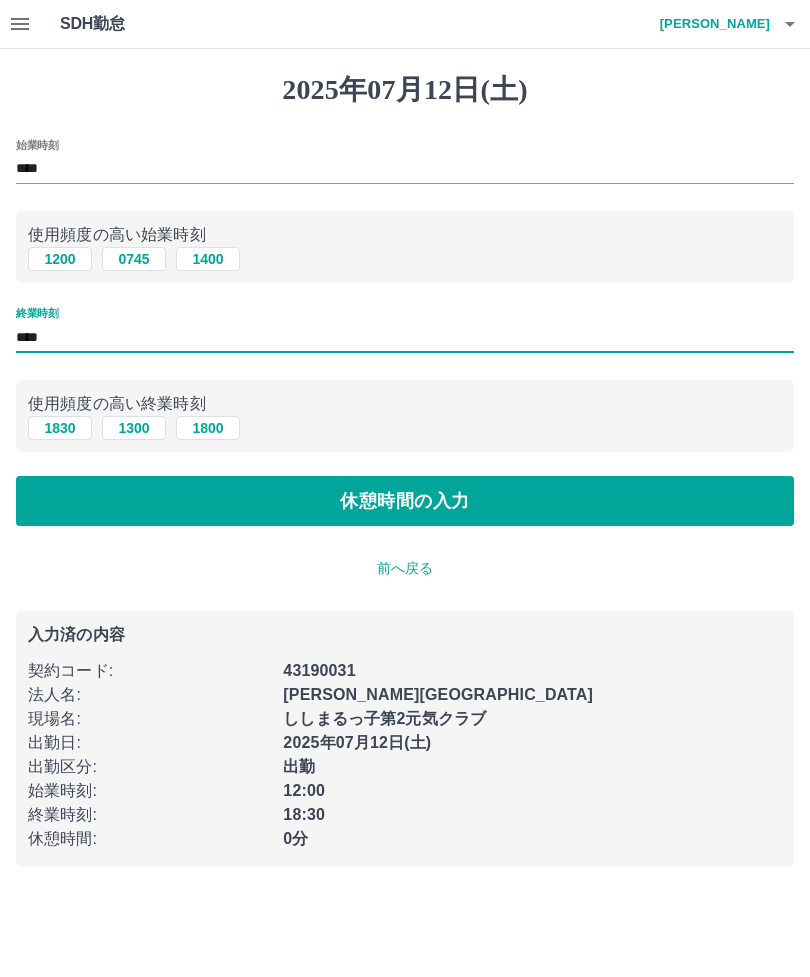 click on "休憩時間の入力" at bounding box center (405, 501) 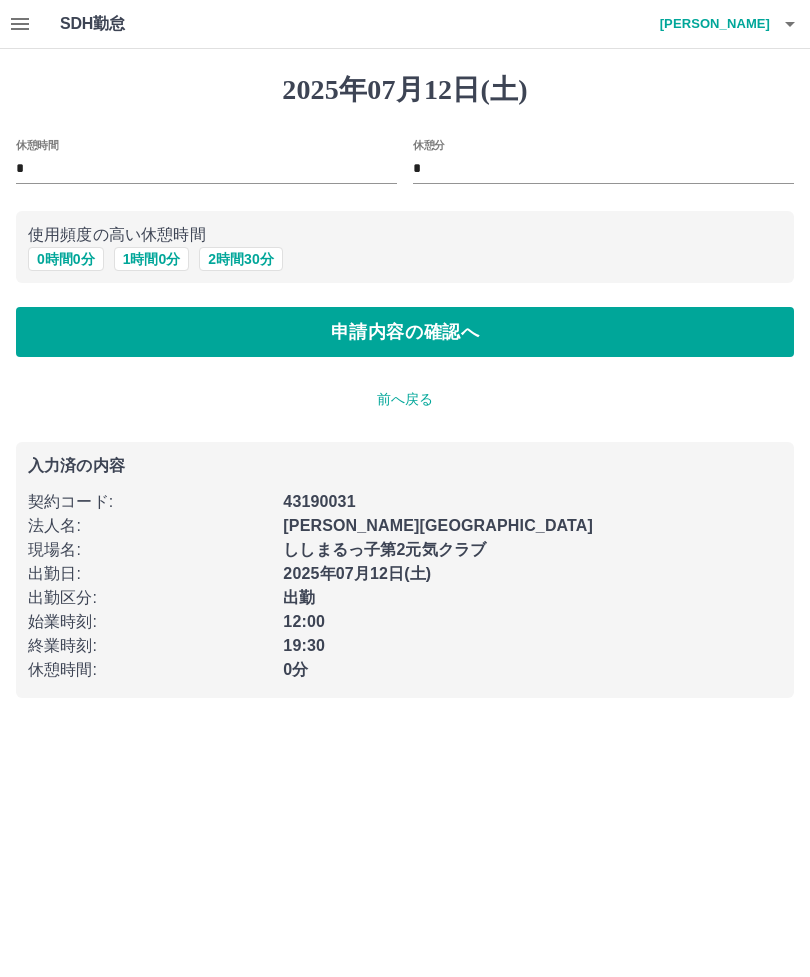 click on "1 時間 0 分" at bounding box center (152, 259) 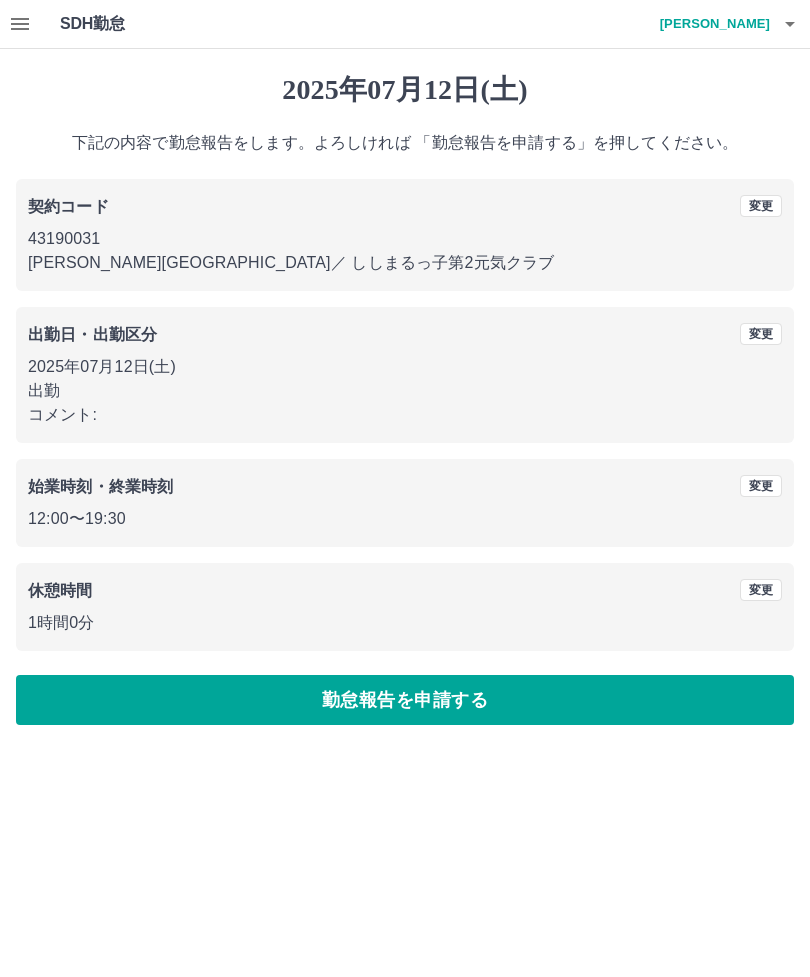 click on "勤怠報告を申請する" at bounding box center [405, 700] 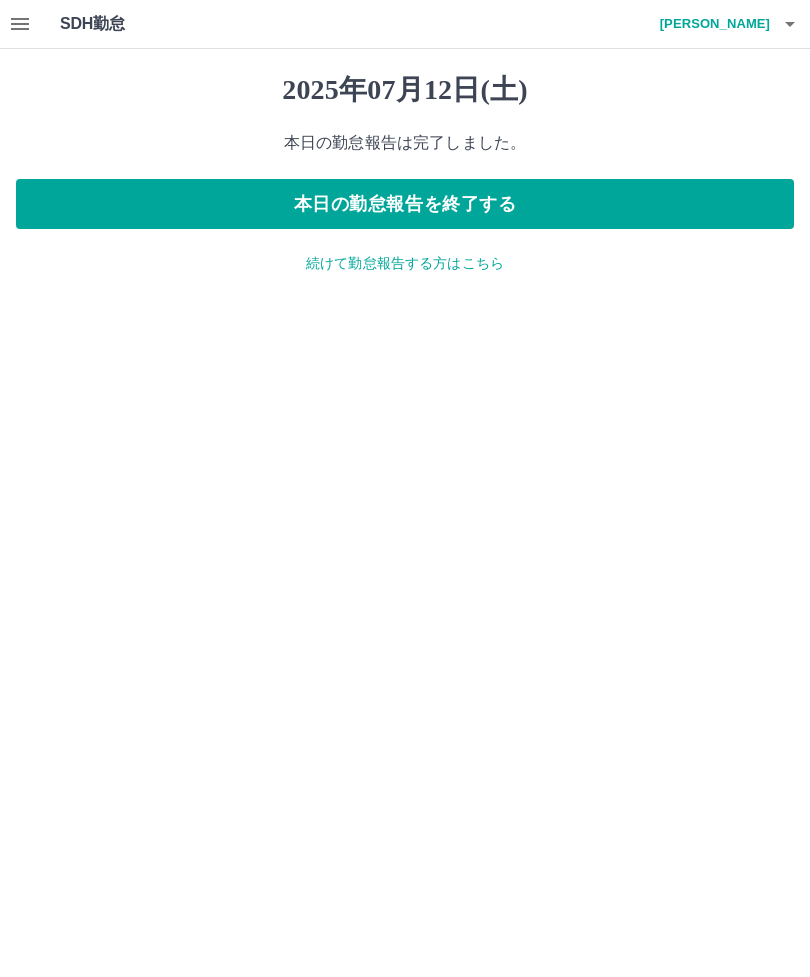 click on "本日の勤怠報告を終了する" at bounding box center [405, 204] 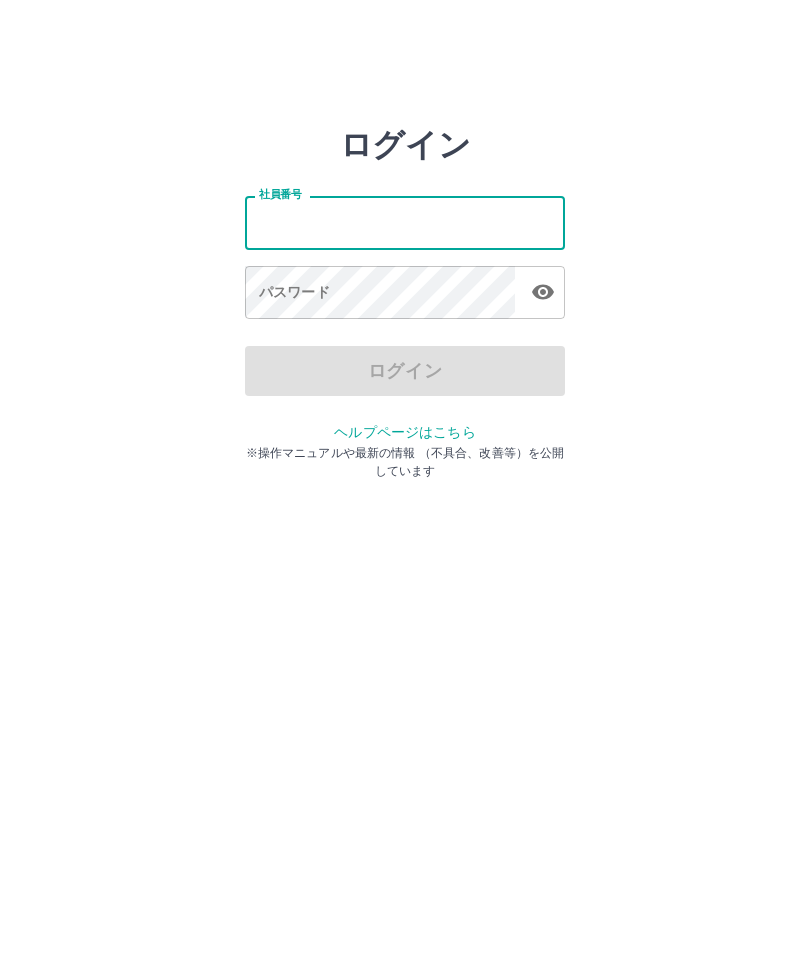 scroll, scrollTop: 0, scrollLeft: 0, axis: both 